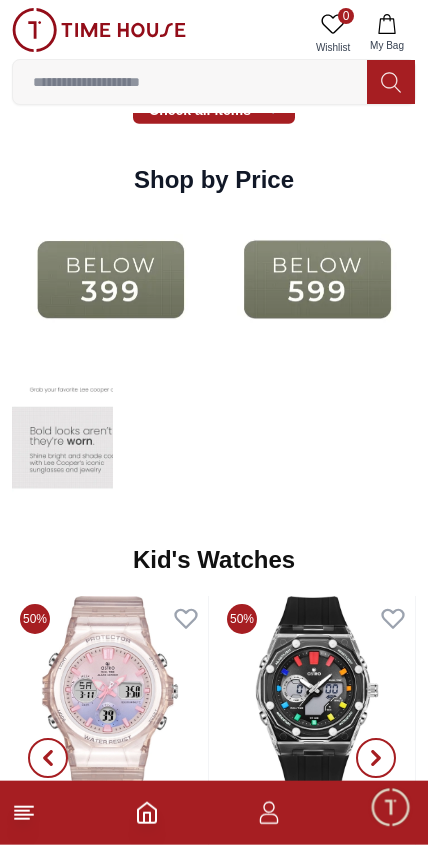 scroll, scrollTop: 2460, scrollLeft: 0, axis: vertical 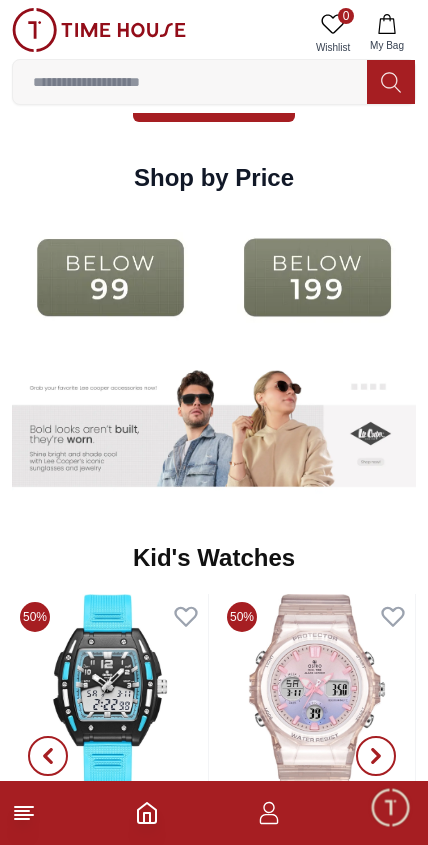 click at bounding box center [110, 277] 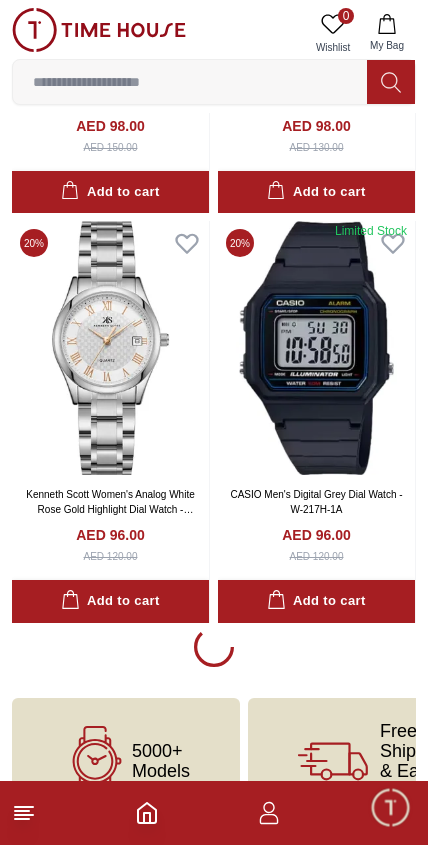 scroll, scrollTop: 3717, scrollLeft: 0, axis: vertical 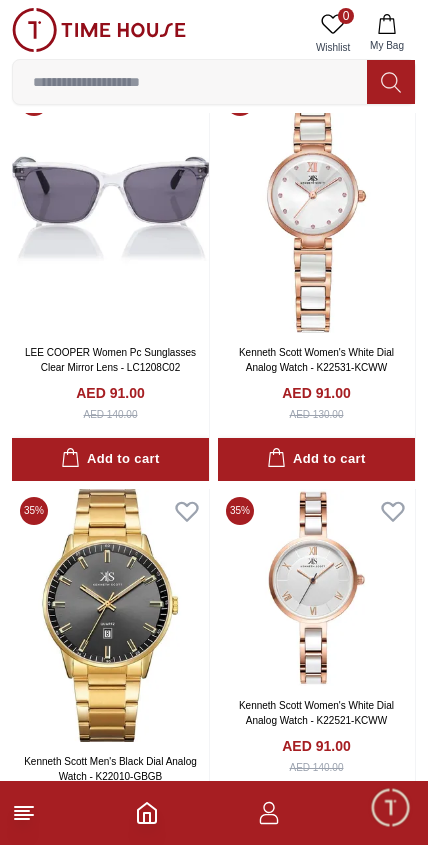 click at bounding box center [316, 206] 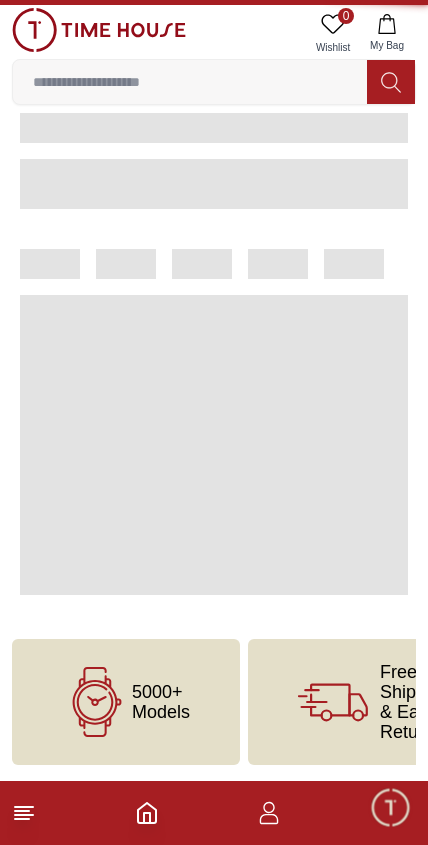 scroll, scrollTop: 0, scrollLeft: 0, axis: both 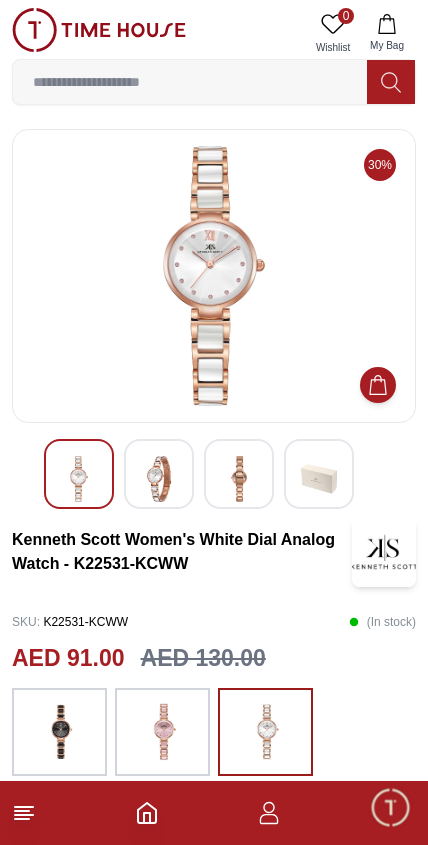 click at bounding box center [159, 479] 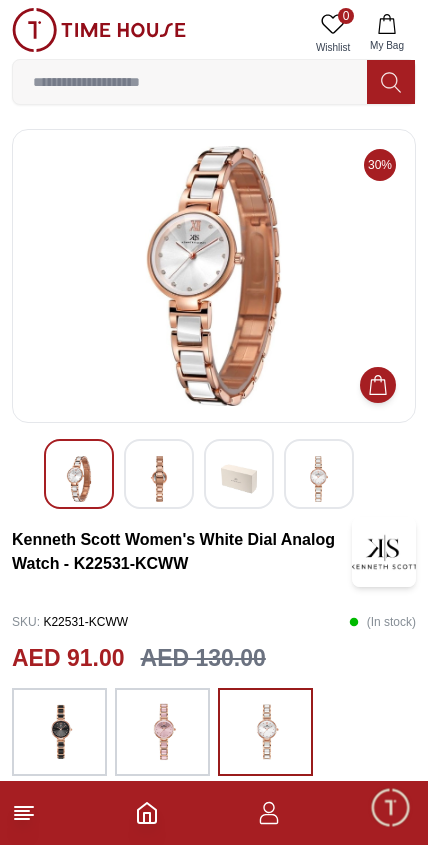 click at bounding box center (319, 479) 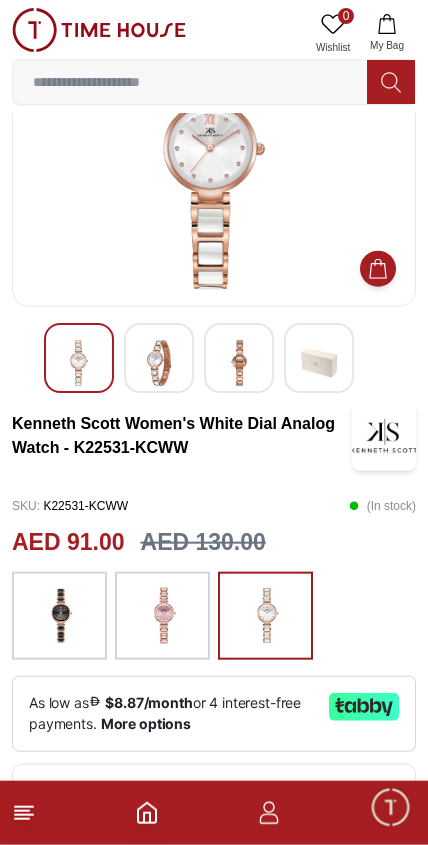 scroll, scrollTop: 28, scrollLeft: 0, axis: vertical 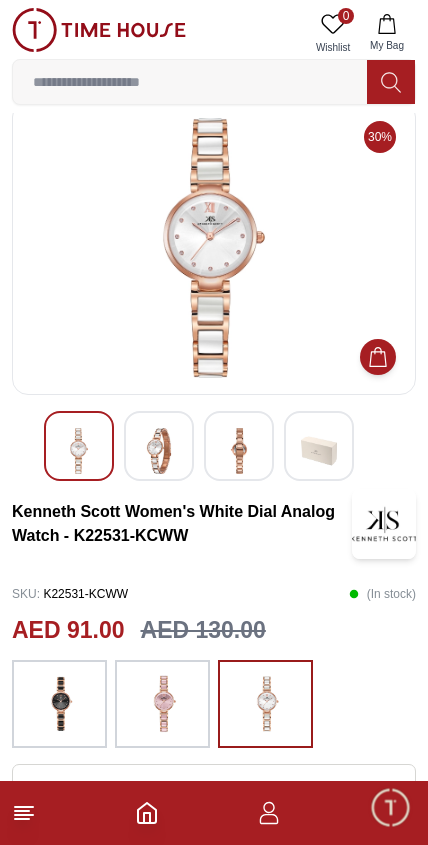 click at bounding box center (159, 451) 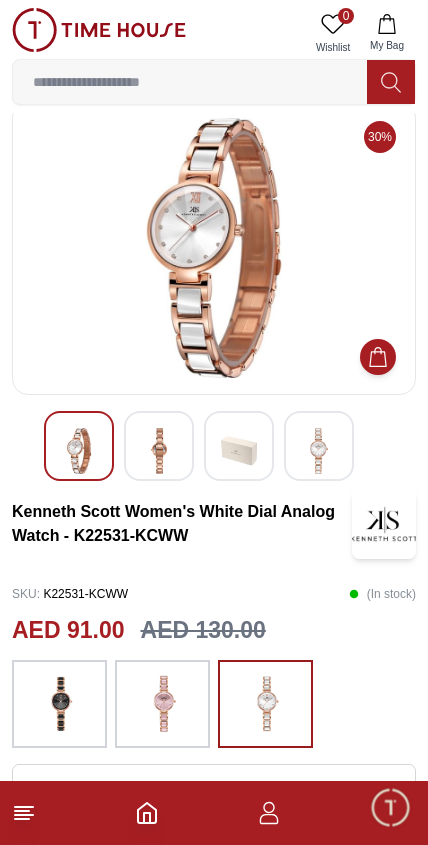 click at bounding box center (239, 451) 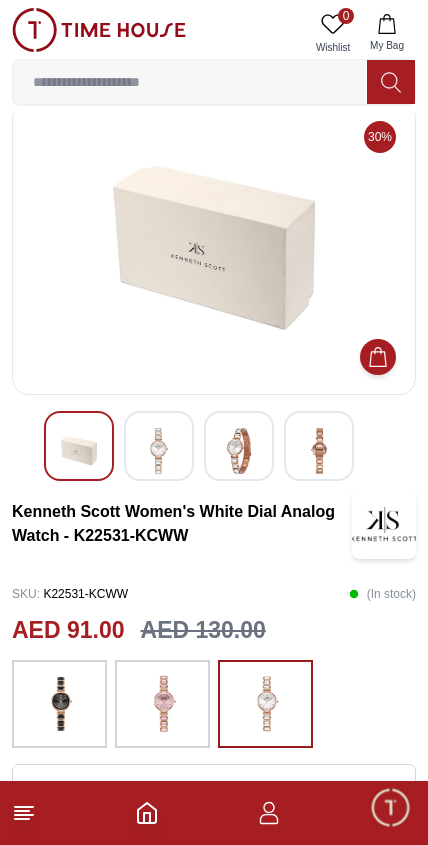 click at bounding box center [319, 451] 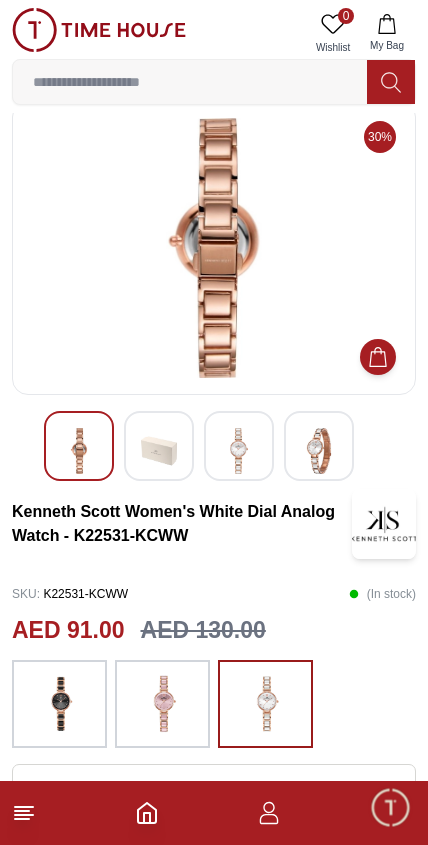 click at bounding box center (239, 451) 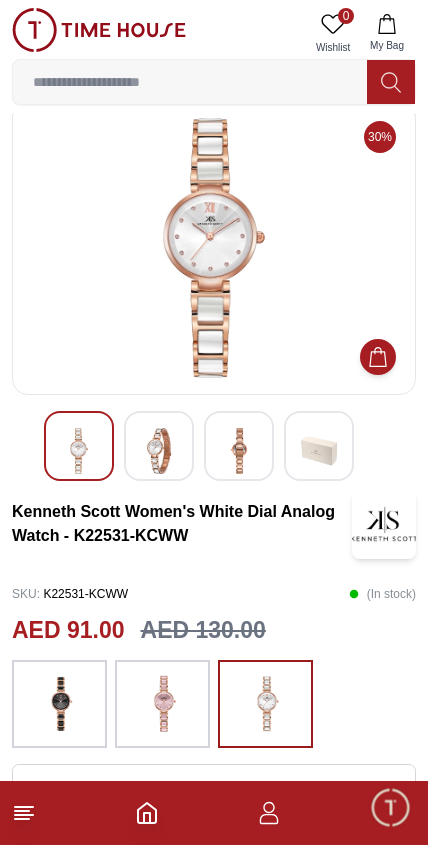 click at bounding box center (79, 451) 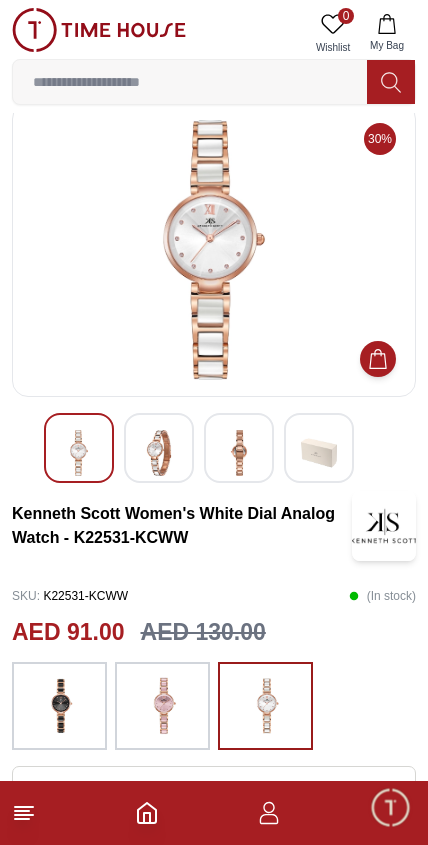 scroll, scrollTop: 0, scrollLeft: 0, axis: both 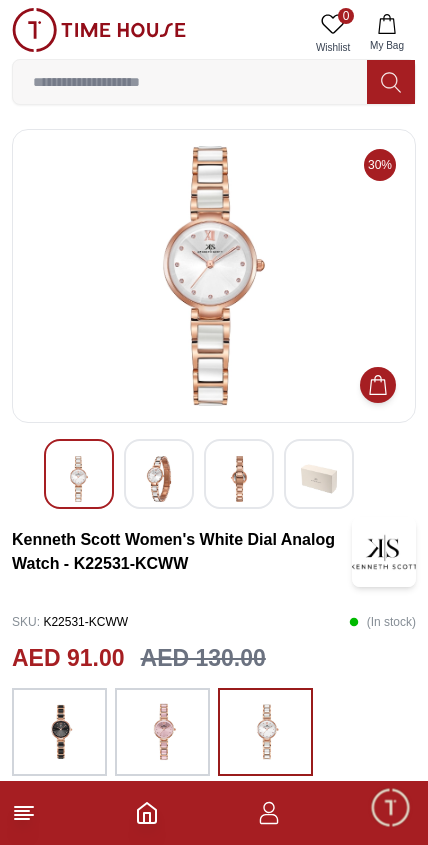 click at bounding box center (190, 82) 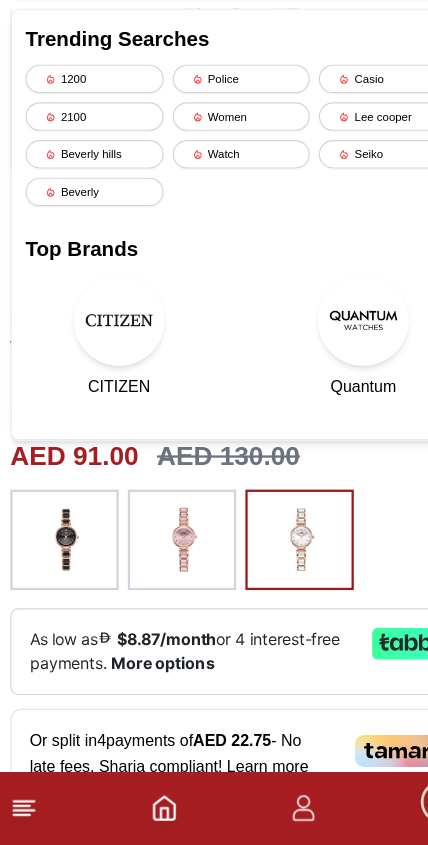 scroll, scrollTop: 153, scrollLeft: 0, axis: vertical 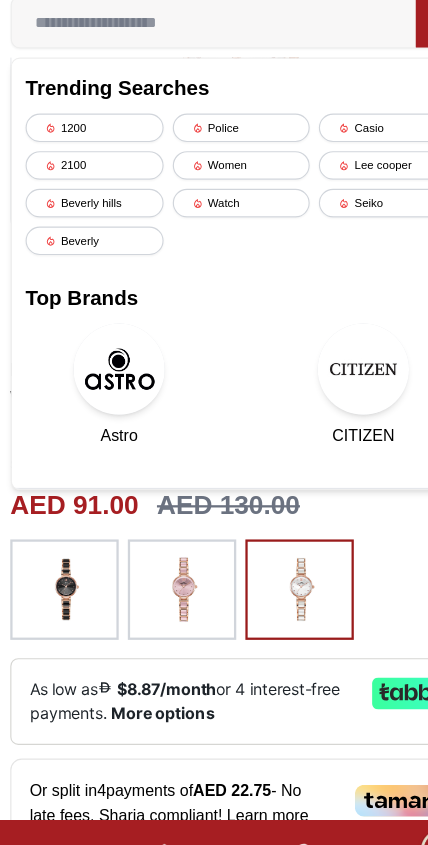 click on "Beverly hills" at bounding box center (85, 240) 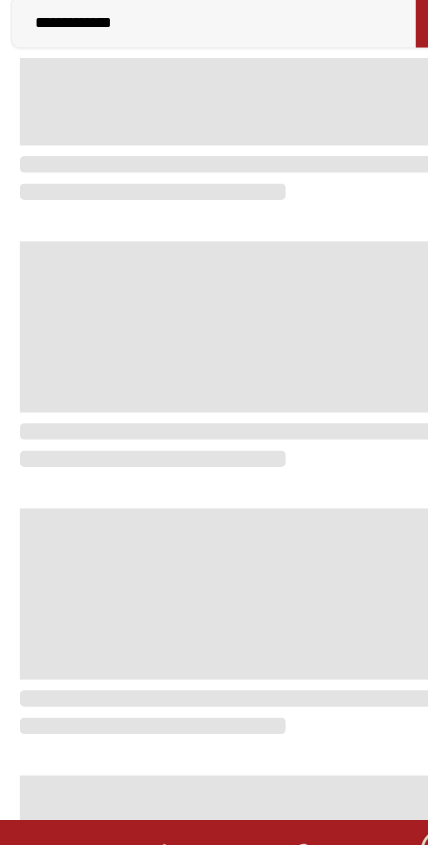 scroll, scrollTop: 0, scrollLeft: 0, axis: both 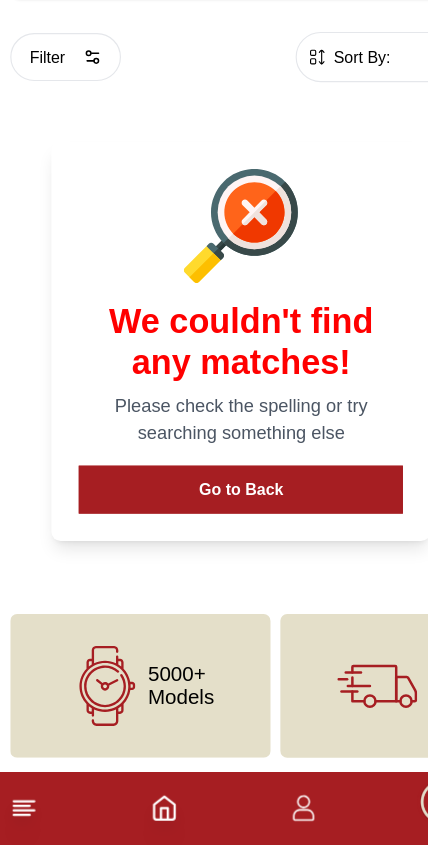 click on "Go to Back" at bounding box center [214, 534] 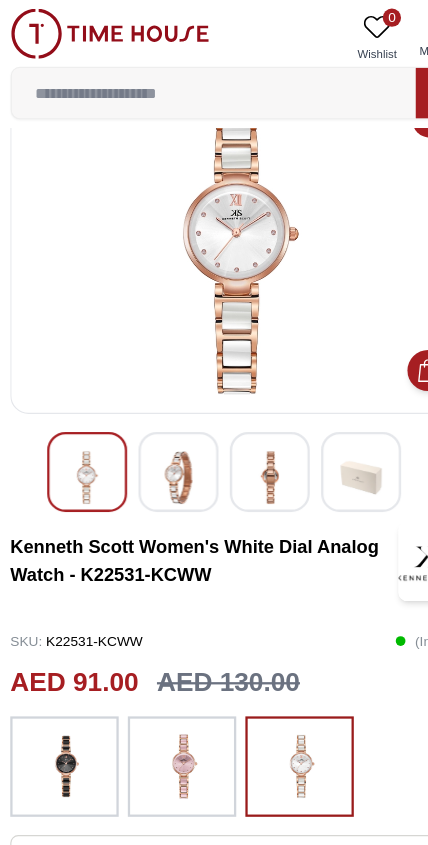 scroll, scrollTop: 0, scrollLeft: 0, axis: both 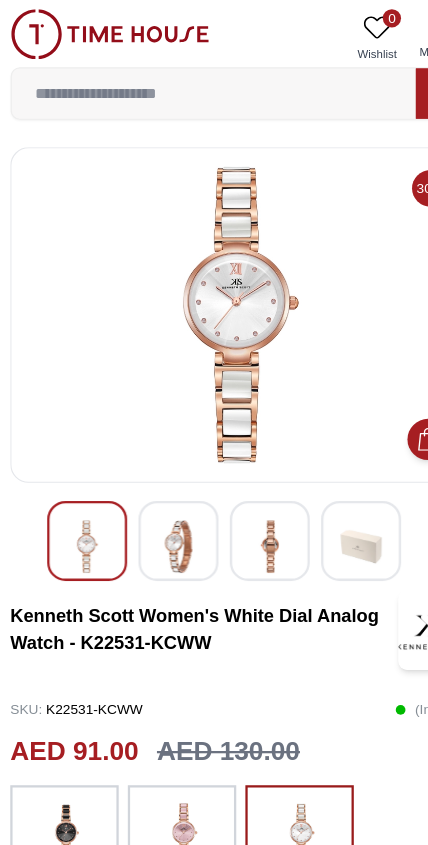 click at bounding box center (190, 82) 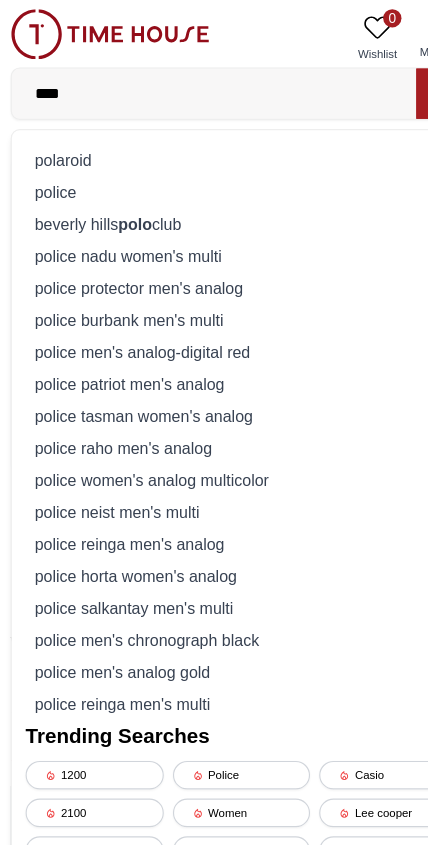 type on "****" 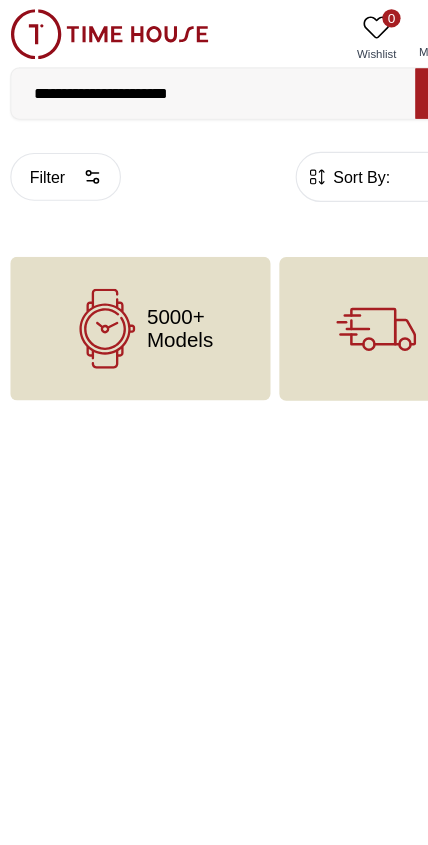click on "5000+ Models" at bounding box center (161, 288) 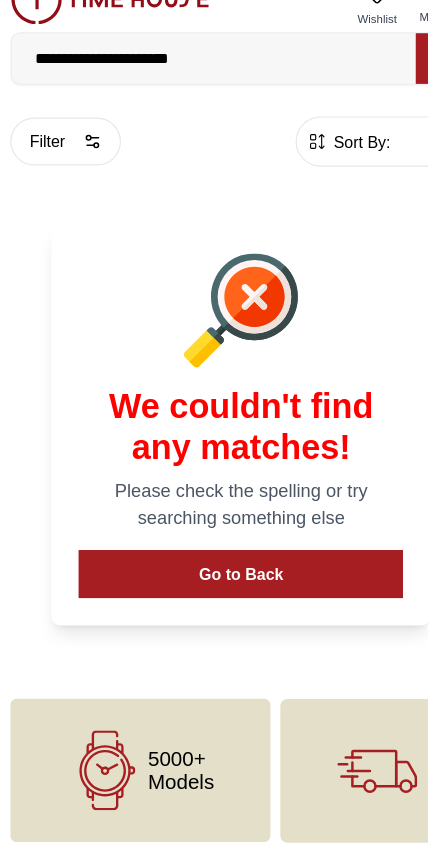 scroll, scrollTop: 4, scrollLeft: 0, axis: vertical 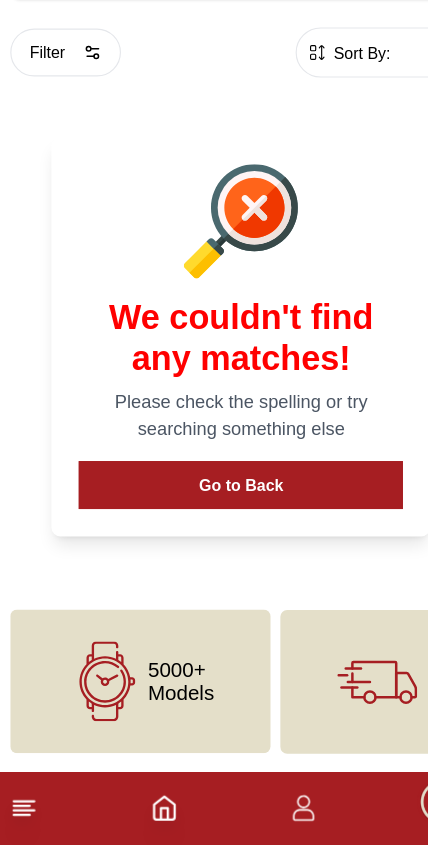 click 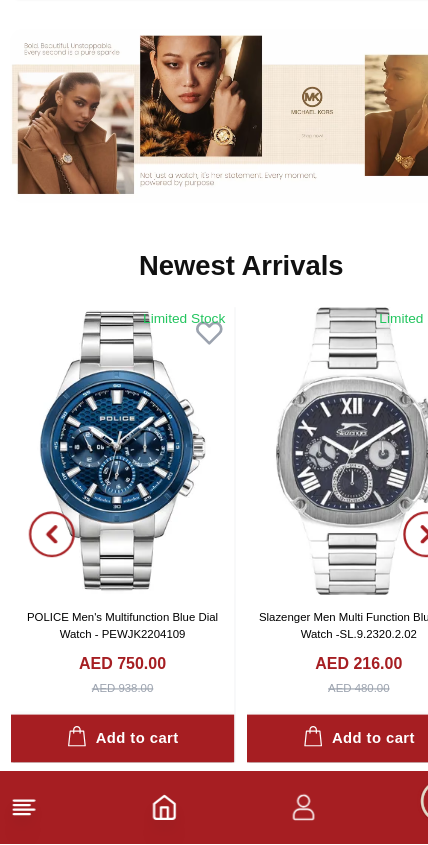 scroll, scrollTop: 908, scrollLeft: 0, axis: vertical 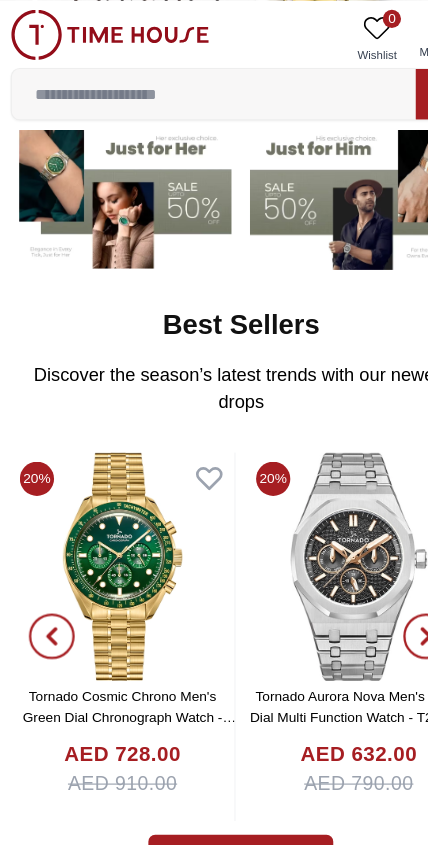 click at bounding box center (190, 82) 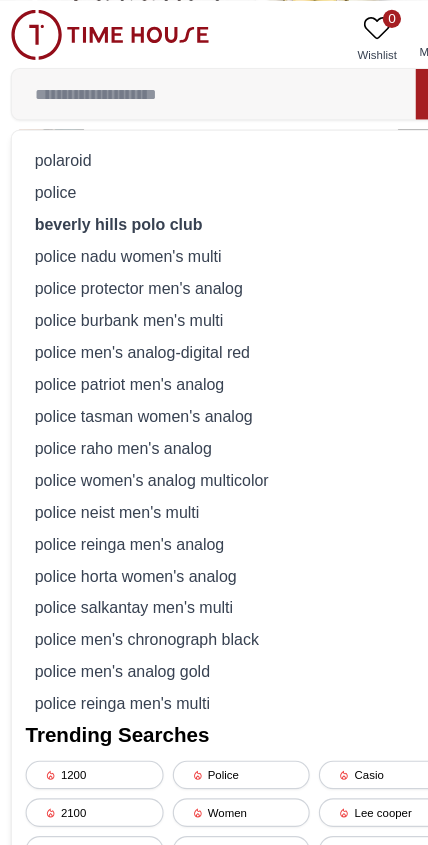 scroll, scrollTop: 56, scrollLeft: 0, axis: vertical 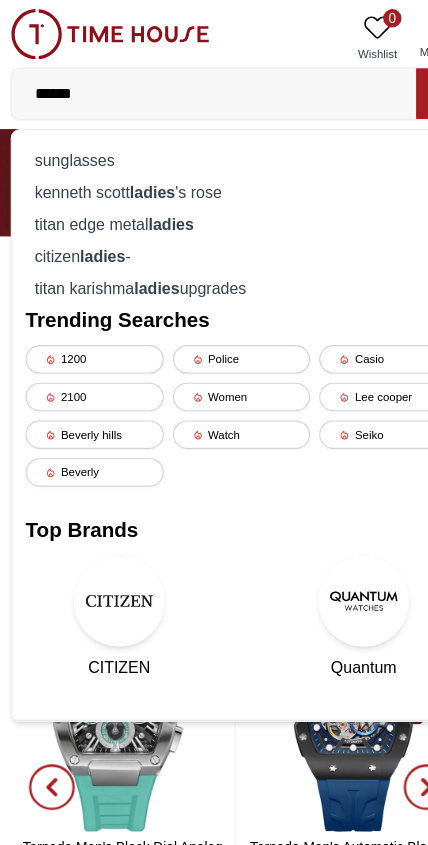 type on "******" 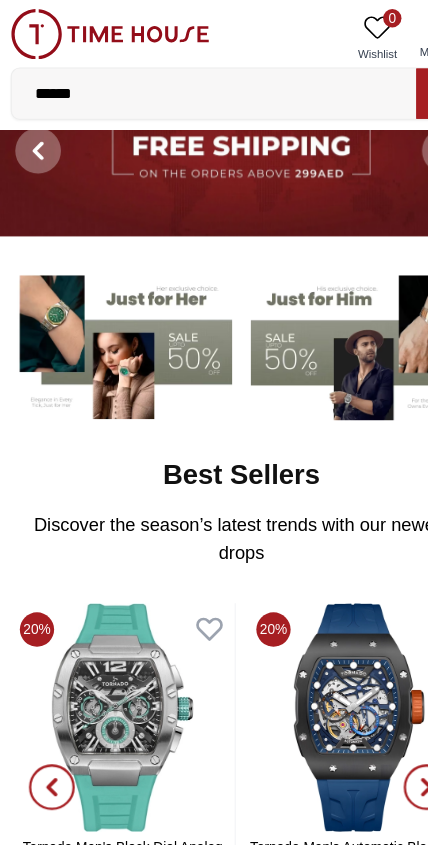 scroll, scrollTop: 56, scrollLeft: 0, axis: vertical 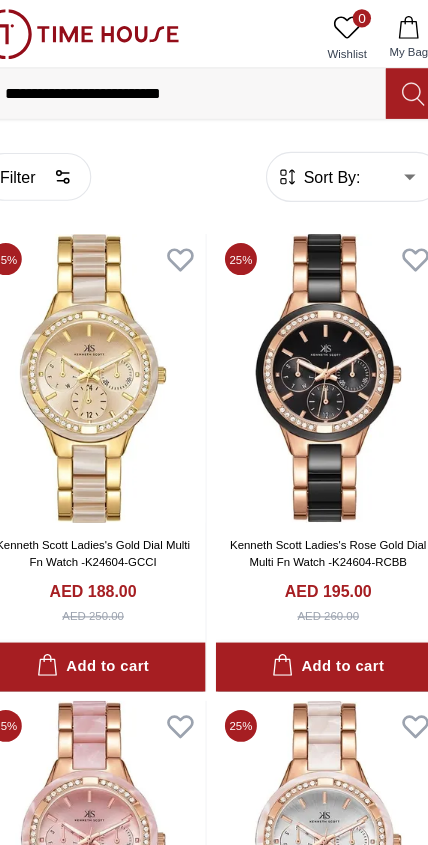 click on "**********" at bounding box center [190, 82] 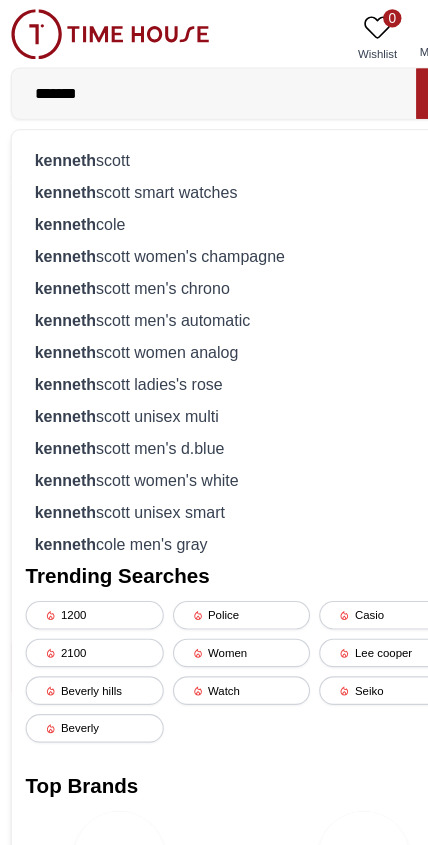 type on "******" 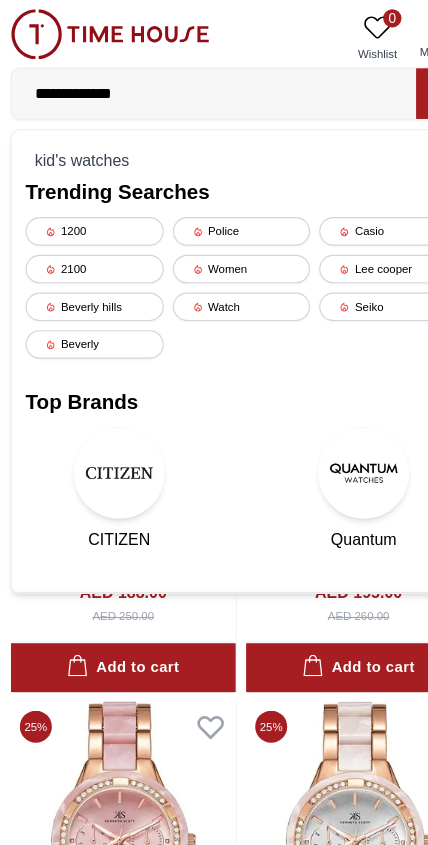 type on "**********" 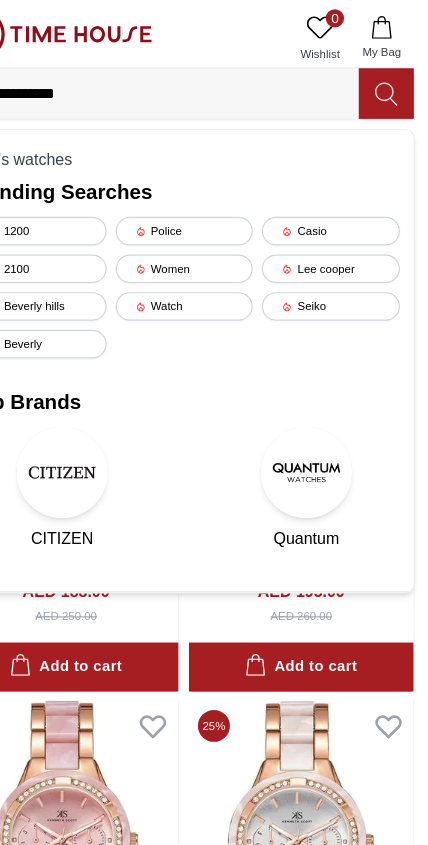 click 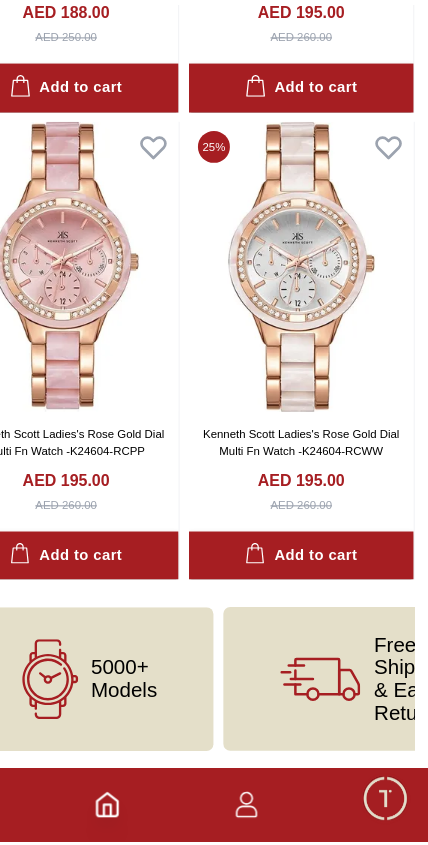 scroll, scrollTop: 399, scrollLeft: 0, axis: vertical 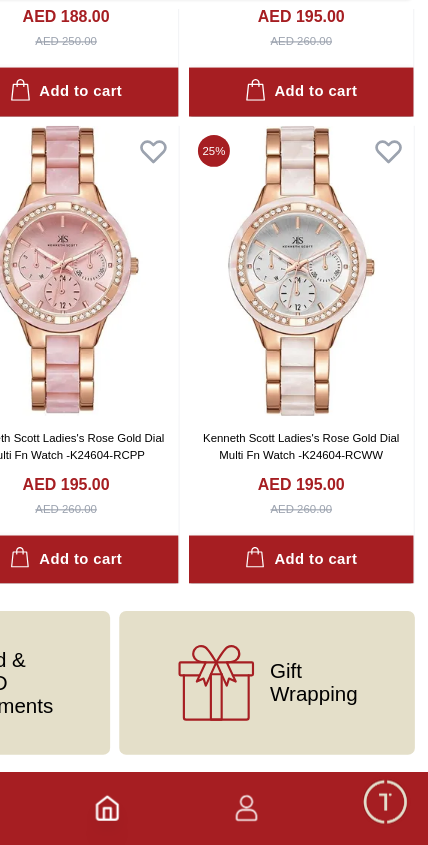 click on "Gift Wrapping" at bounding box center [327, 703] 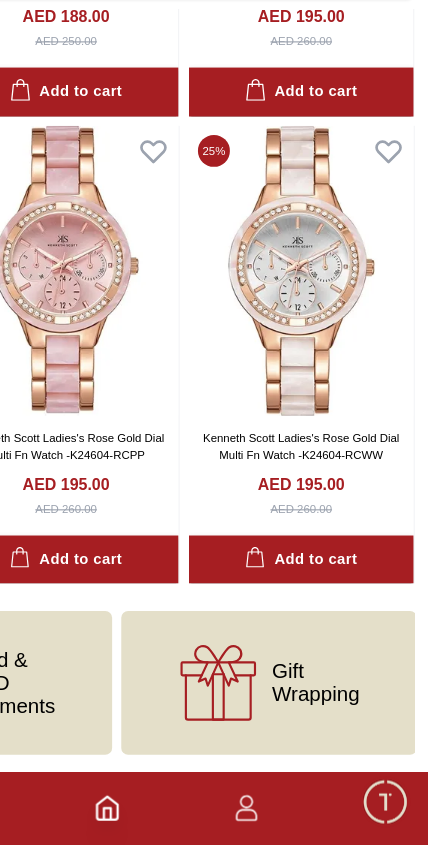 click 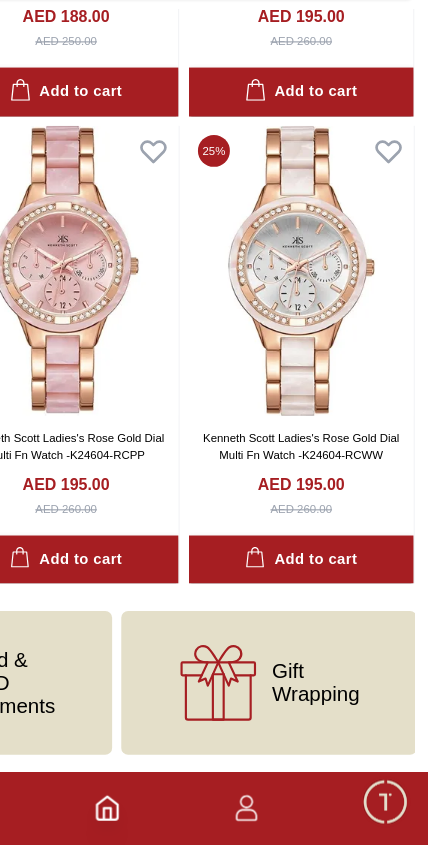click 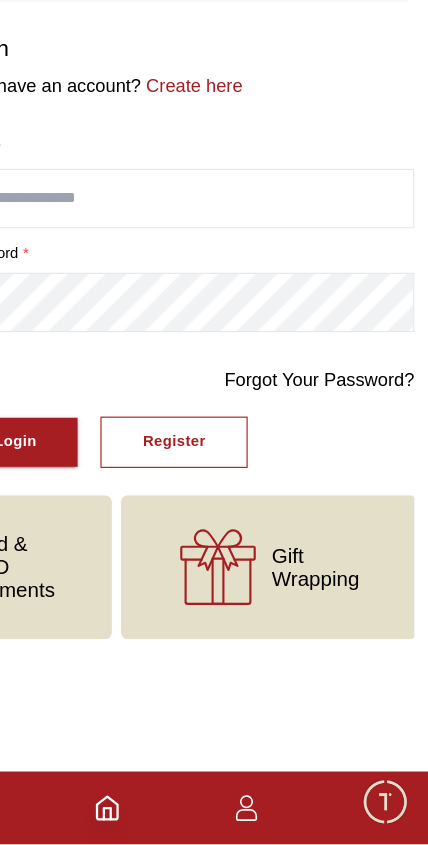 scroll, scrollTop: 0, scrollLeft: 0, axis: both 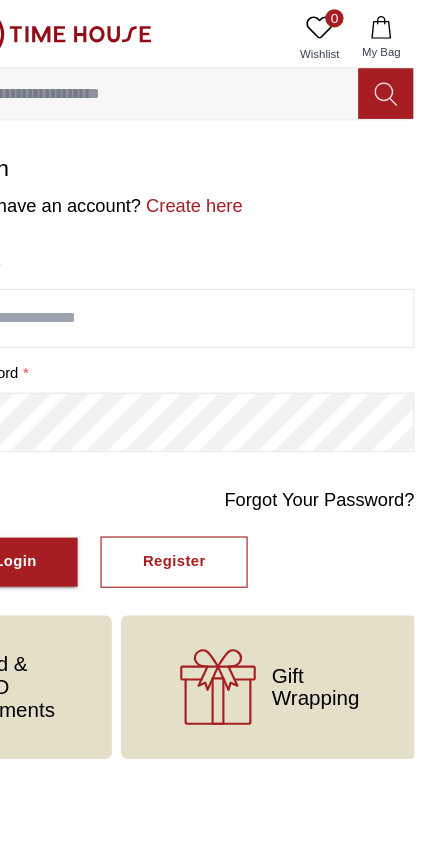 click 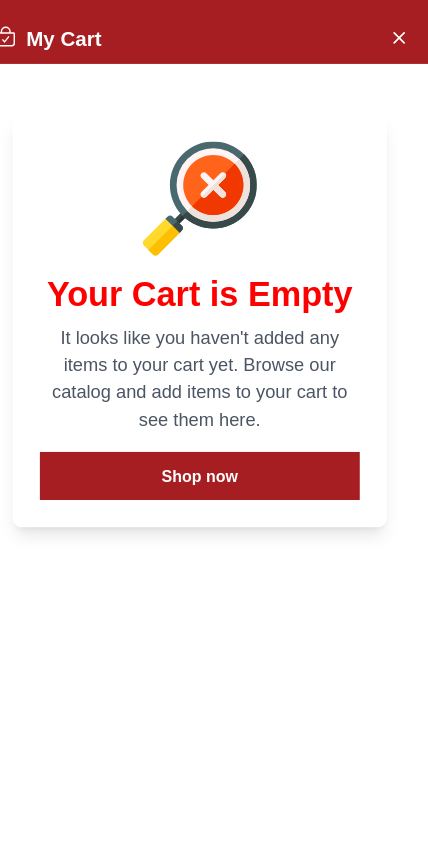 click 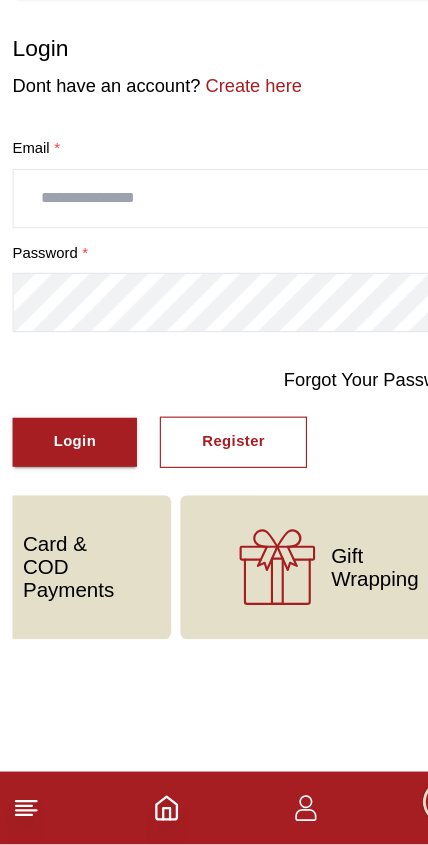 click 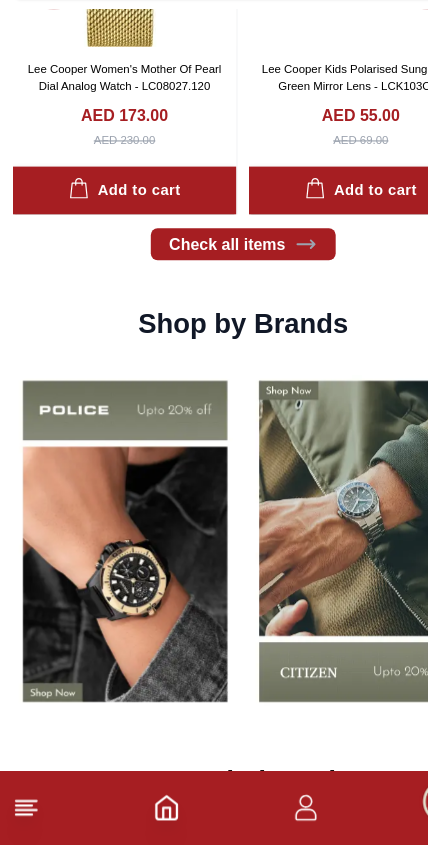 scroll, scrollTop: 1318, scrollLeft: 0, axis: vertical 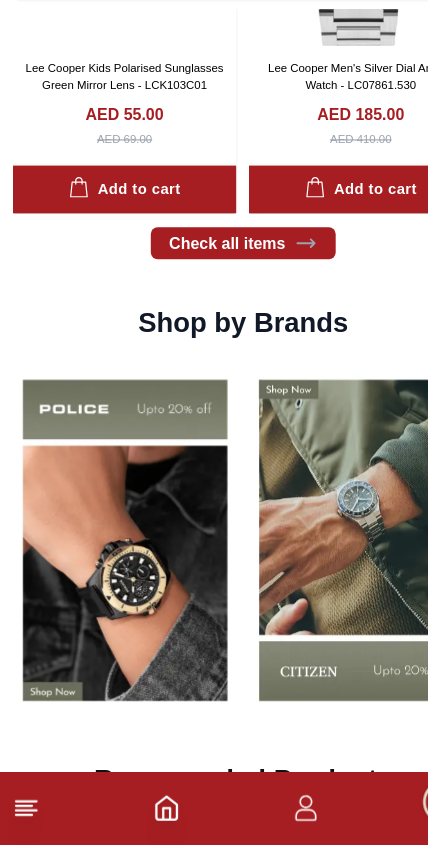 click at bounding box center (110, 578) 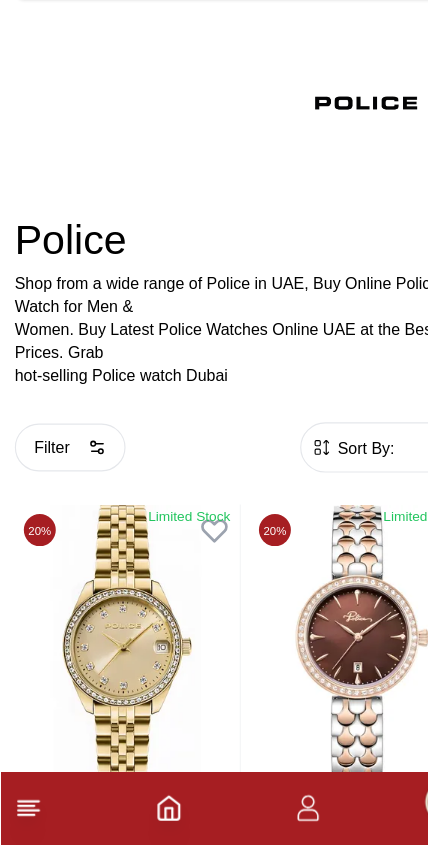scroll, scrollTop: 126, scrollLeft: 0, axis: vertical 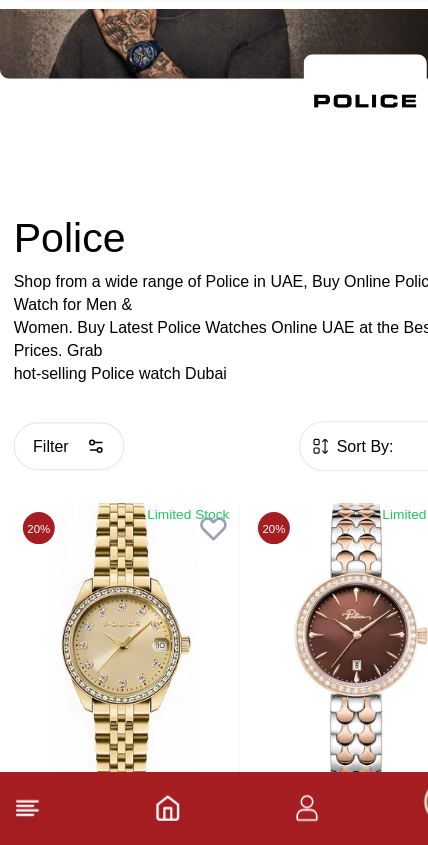 click 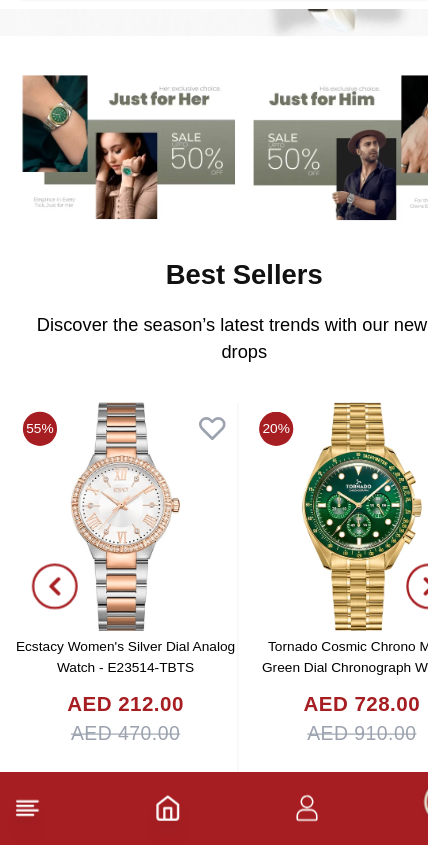 scroll, scrollTop: 0, scrollLeft: 0, axis: both 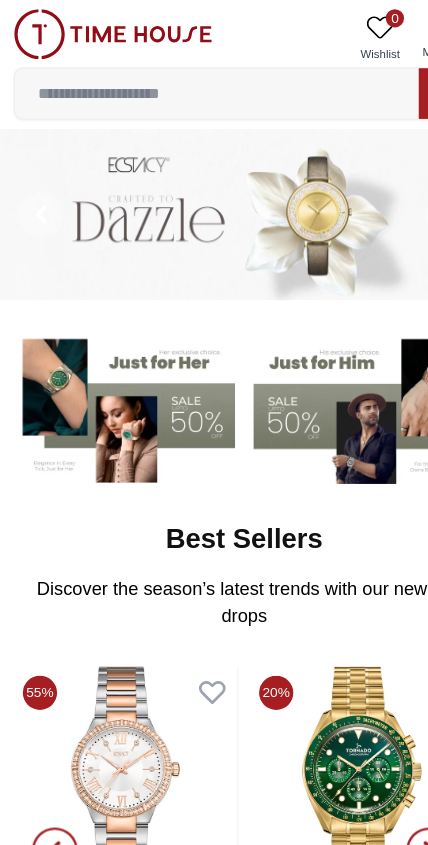 click at bounding box center (110, 684) 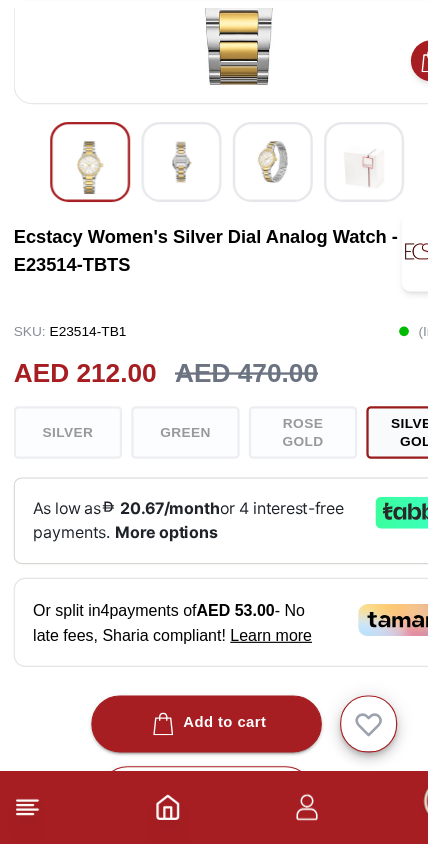 scroll, scrollTop: 226, scrollLeft: 0, axis: vertical 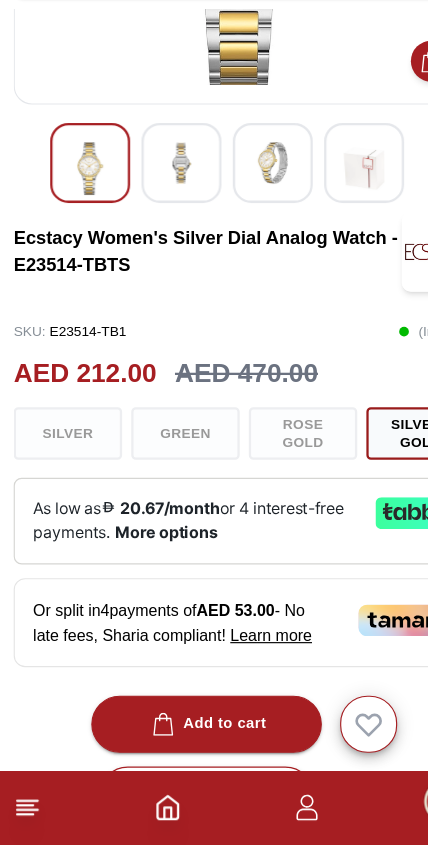 click 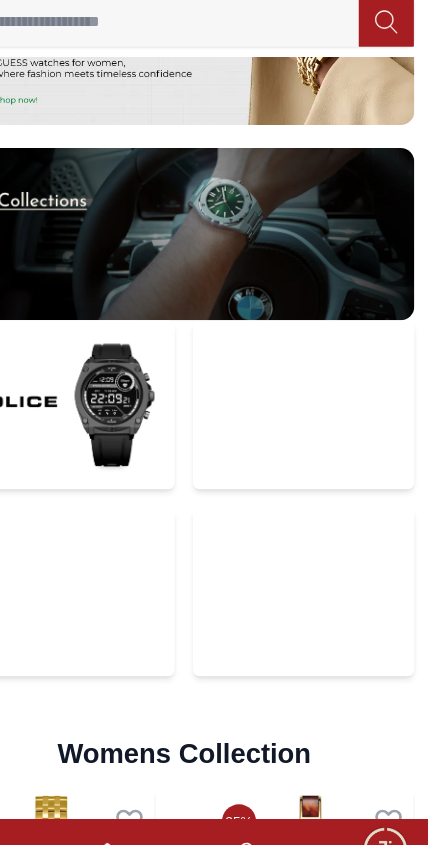 scroll, scrollTop: 3959, scrollLeft: 0, axis: vertical 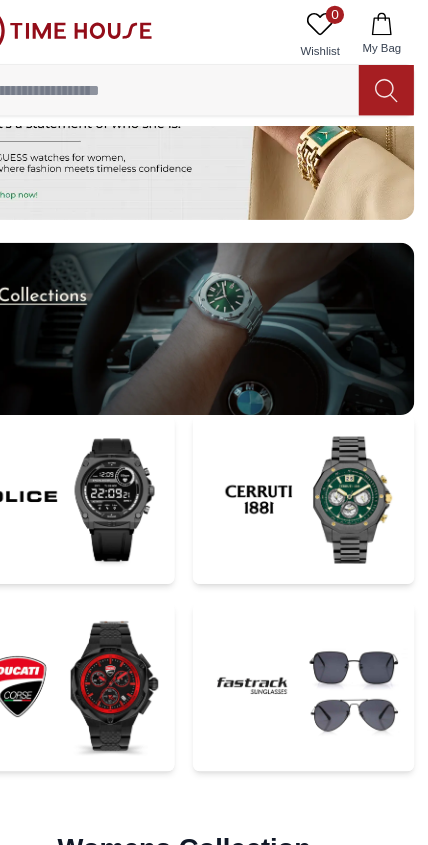 click at bounding box center (214, 121) 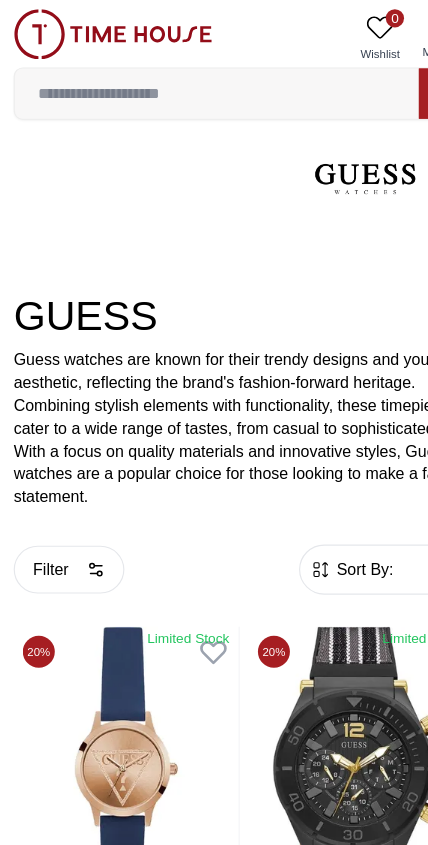 scroll, scrollTop: 30, scrollLeft: 0, axis: vertical 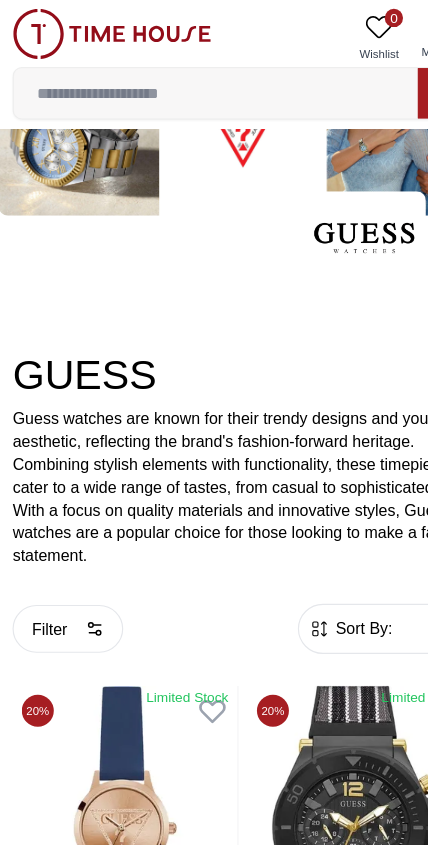 click at bounding box center (190, 82) 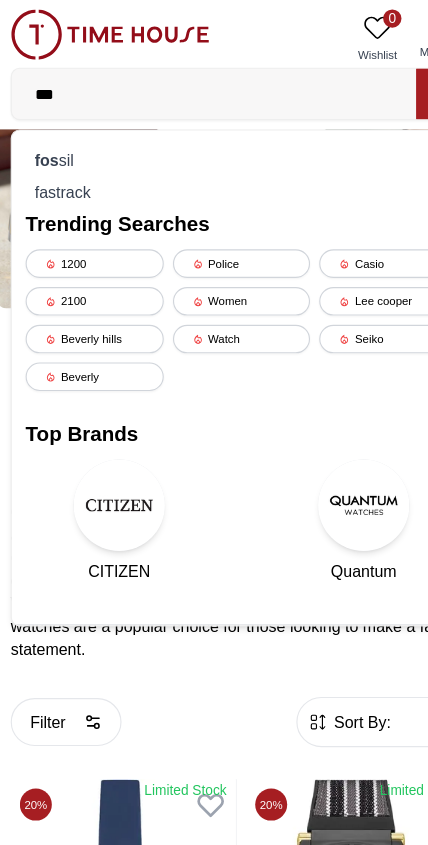 type on "***" 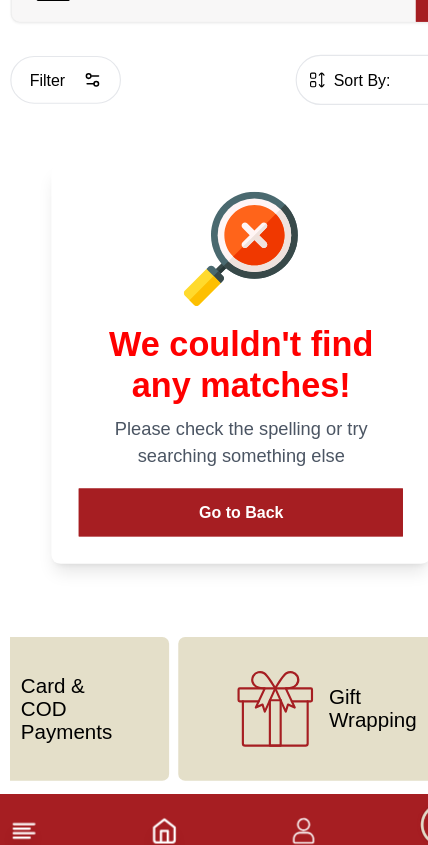 scroll, scrollTop: 4, scrollLeft: 0, axis: vertical 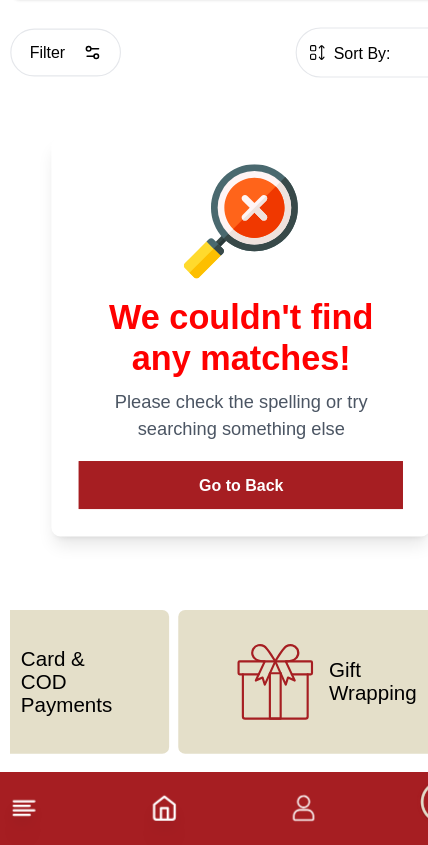 click 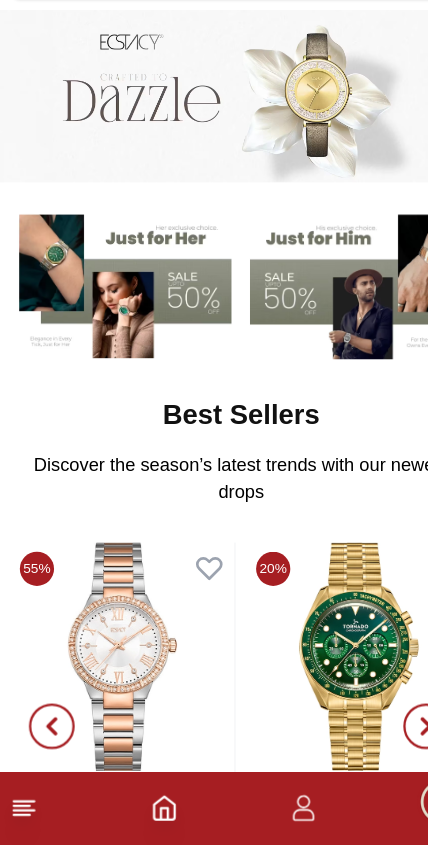 click 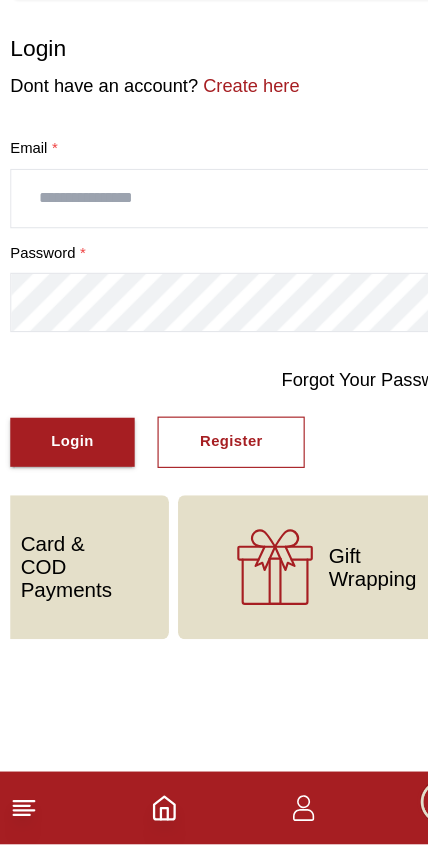 scroll, scrollTop: 0, scrollLeft: 0, axis: both 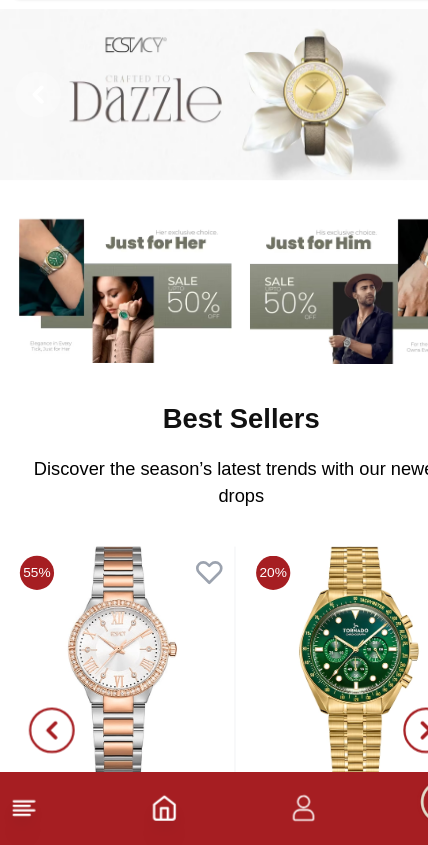 click 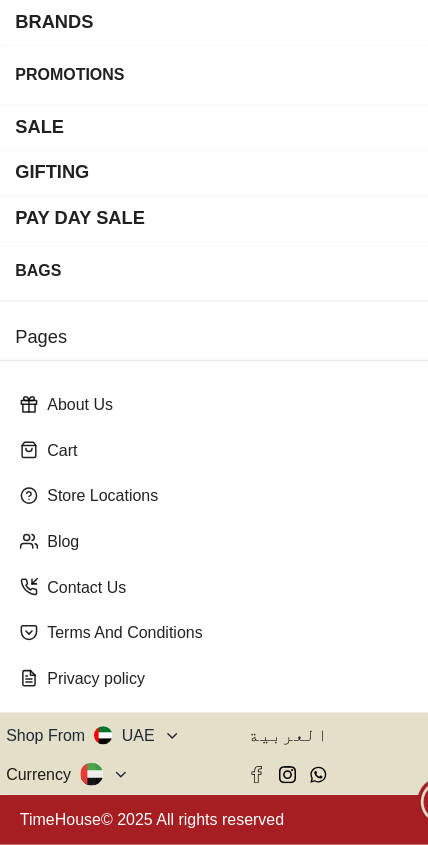 scroll, scrollTop: 180, scrollLeft: 0, axis: vertical 